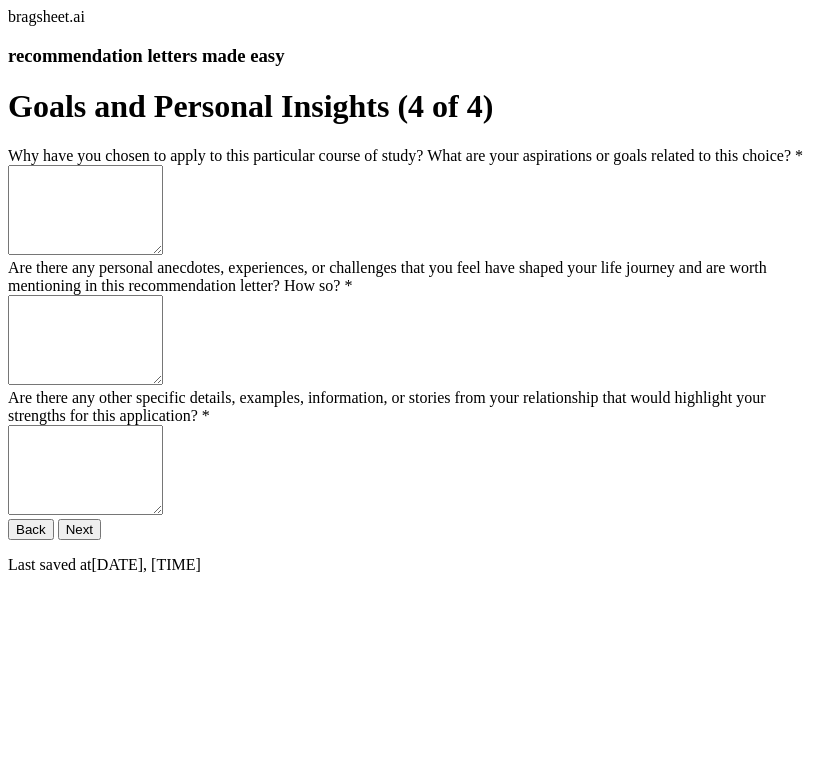 scroll, scrollTop: 26, scrollLeft: 0, axis: vertical 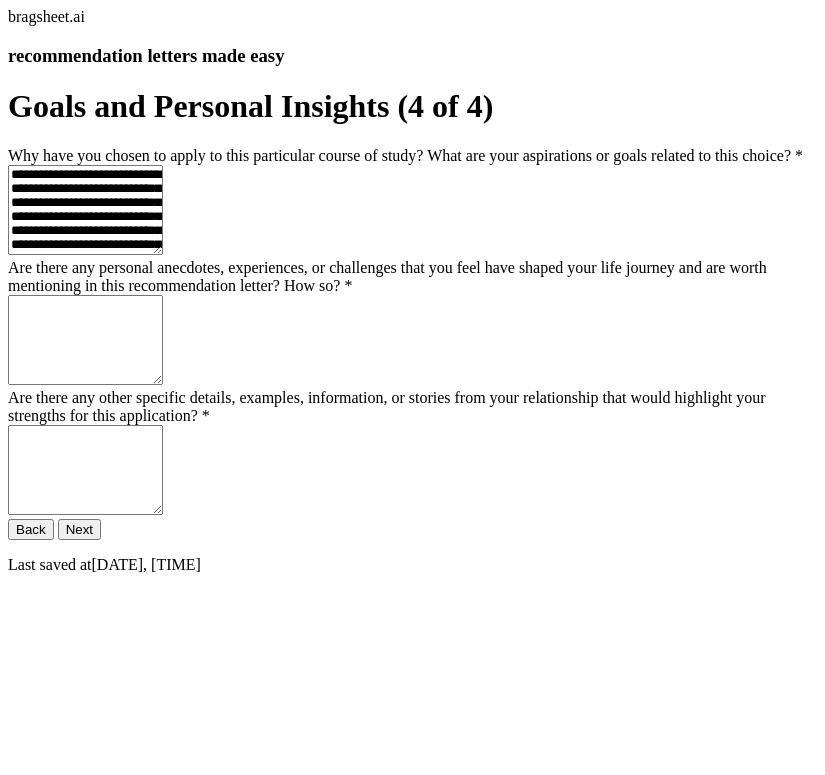 type on "**********" 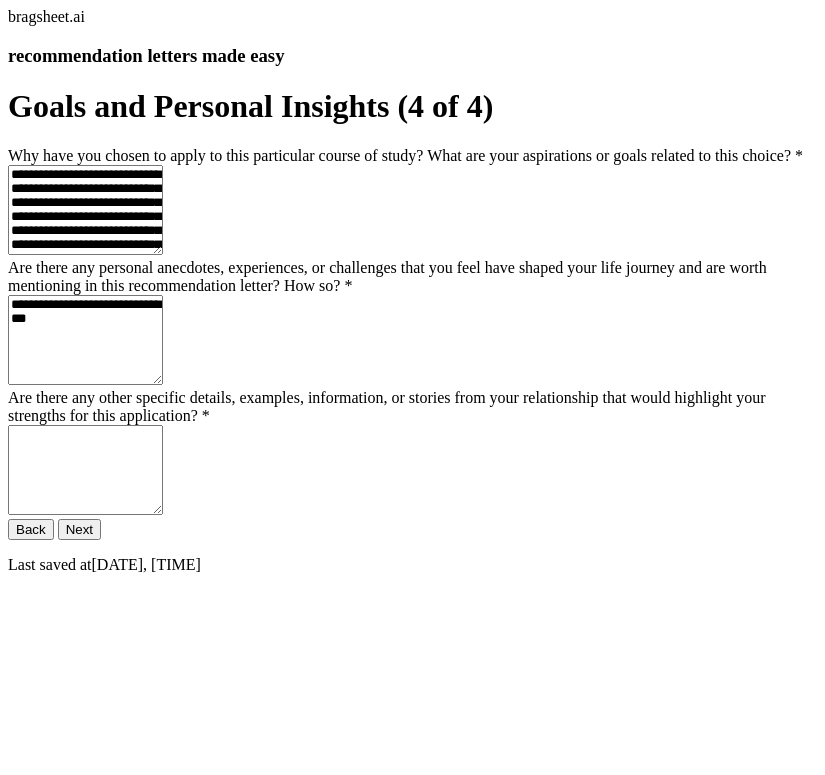 click on "**********" at bounding box center (85, 340) 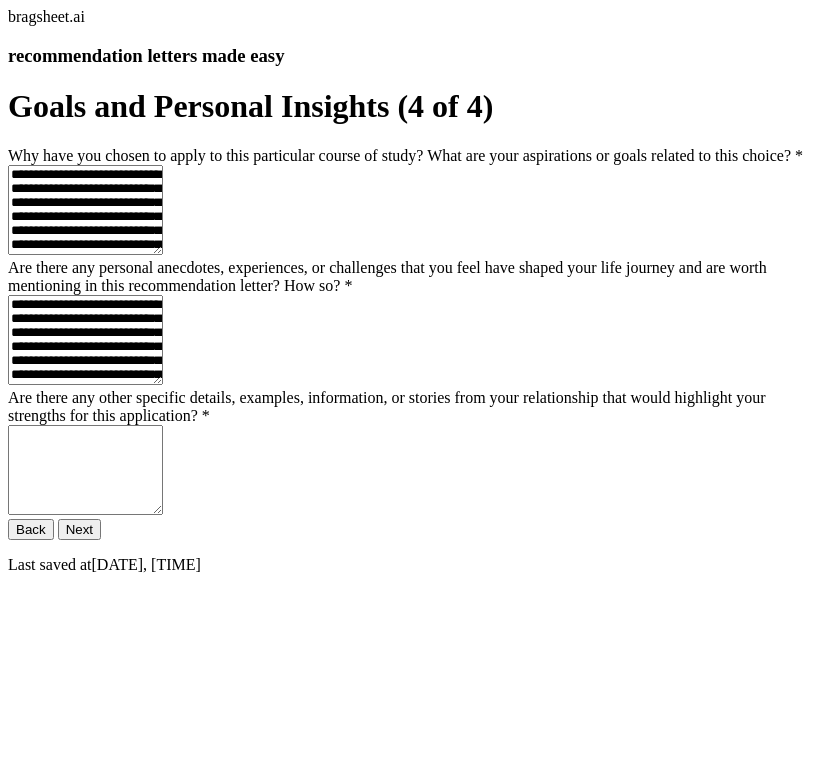 type on "**********" 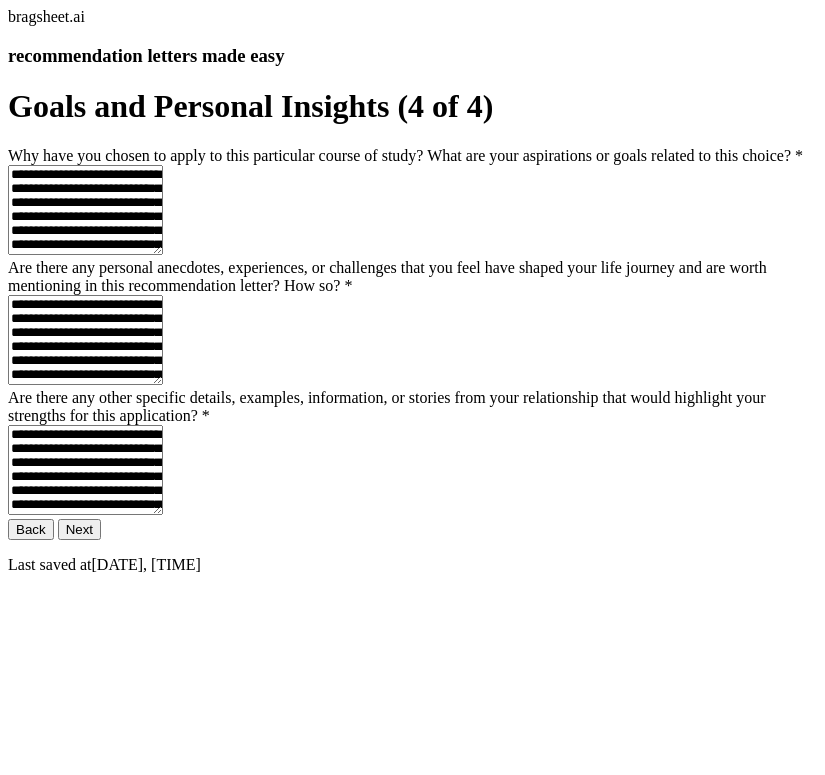 click on "**********" at bounding box center [85, 470] 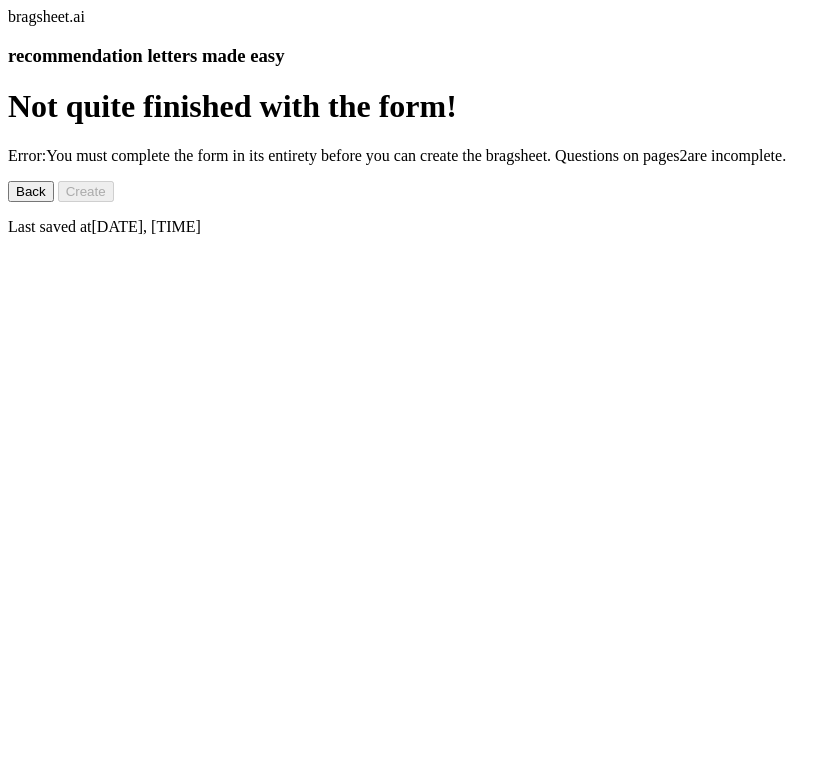 click on "Back" at bounding box center [31, 191] 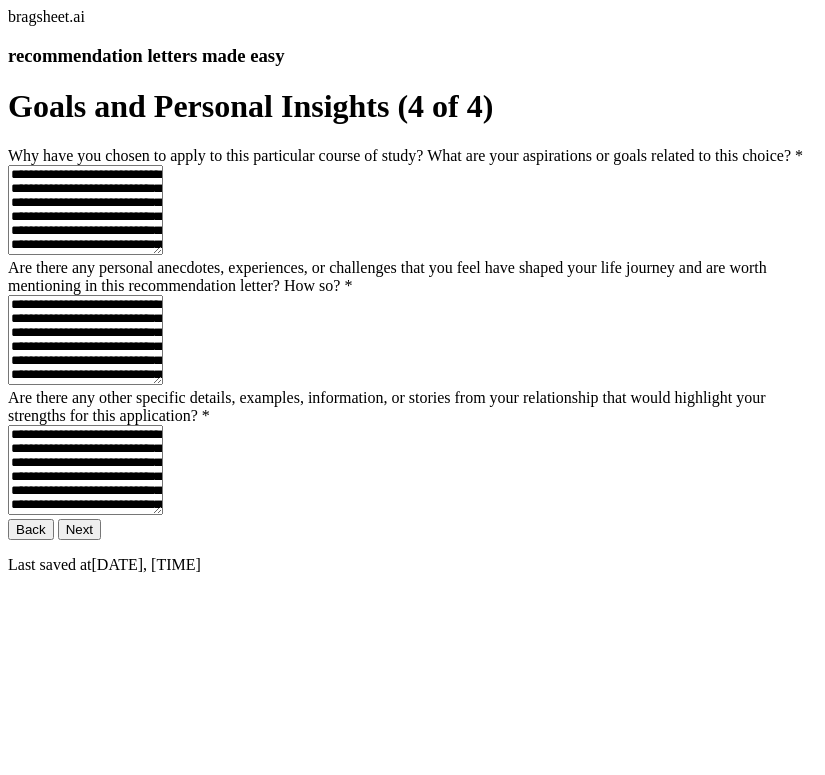 scroll, scrollTop: 0, scrollLeft: 0, axis: both 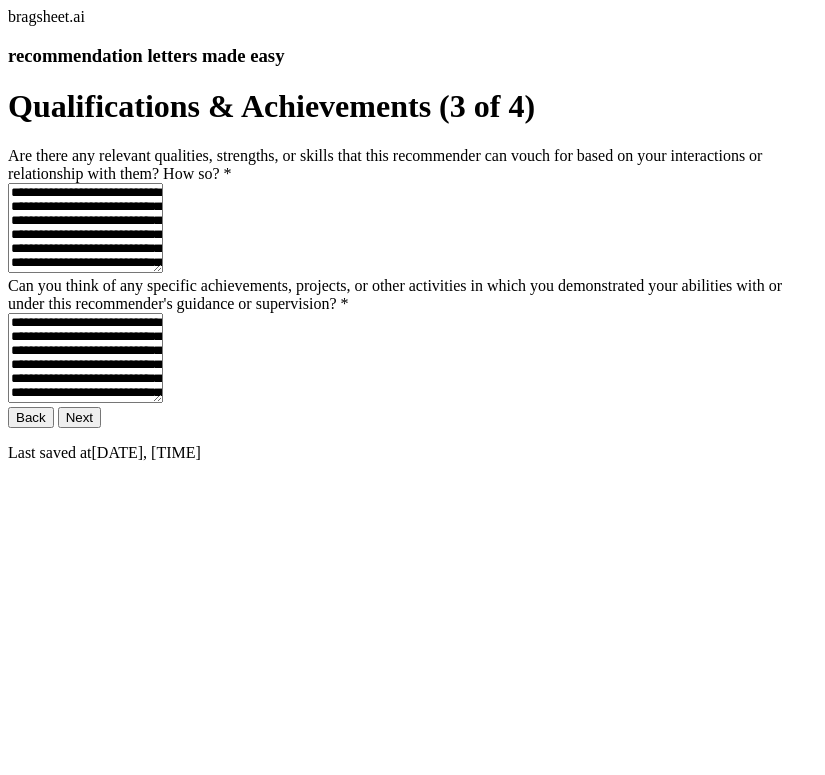 click on "Back" at bounding box center [31, 417] 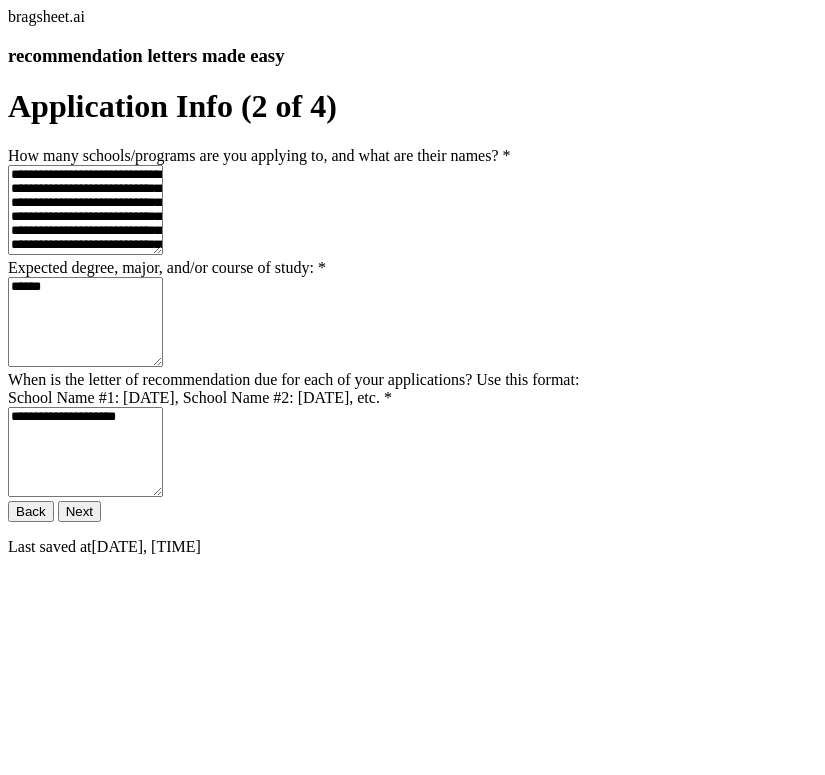 scroll, scrollTop: 232, scrollLeft: 0, axis: vertical 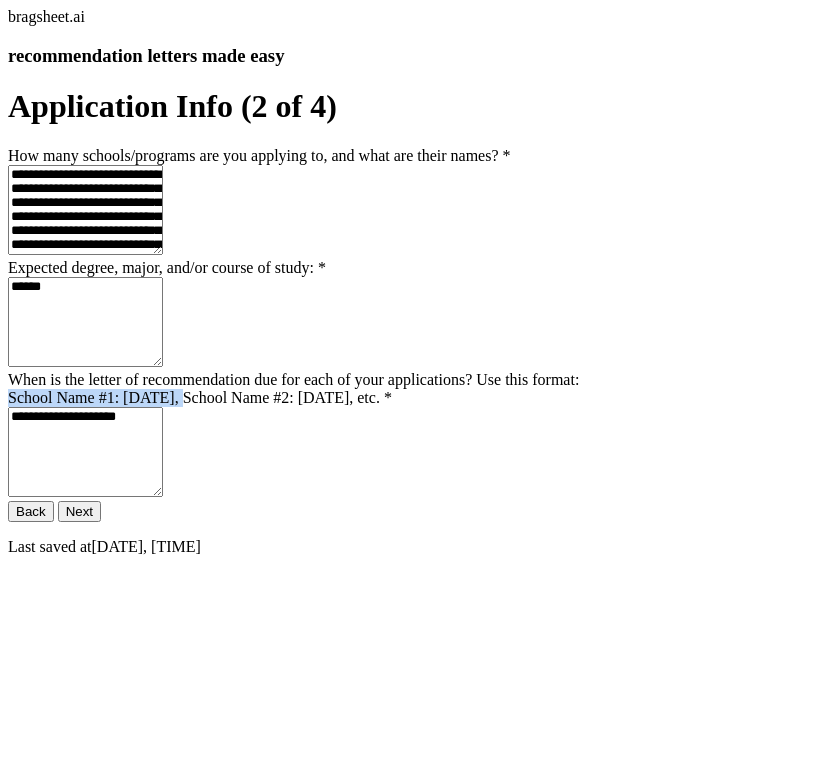 drag, startPoint x: 61, startPoint y: 507, endPoint x: 310, endPoint y: 510, distance: 249.01807 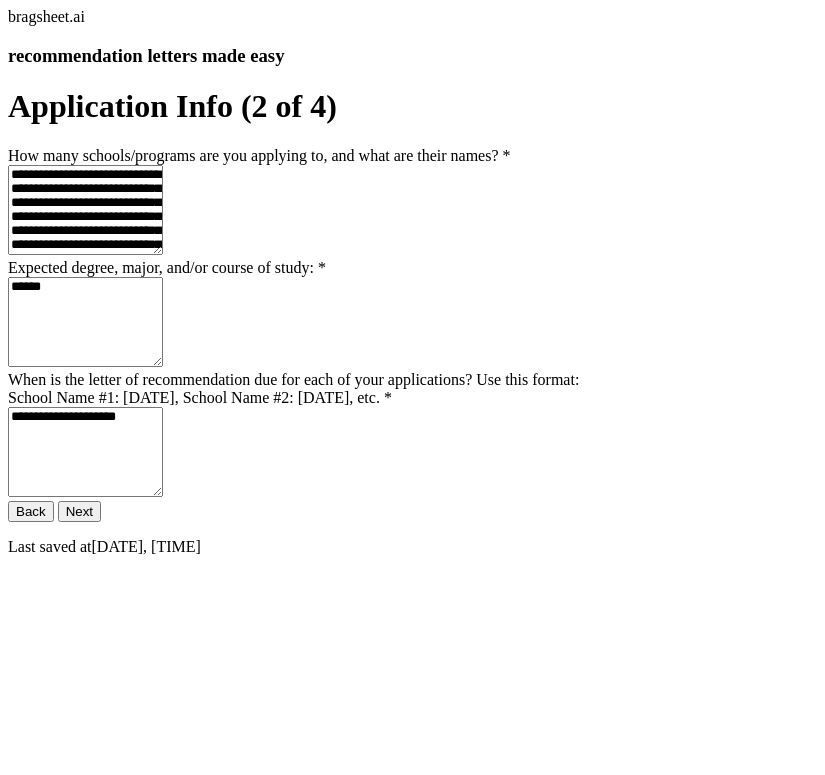click on "**********" at bounding box center (85, 452) 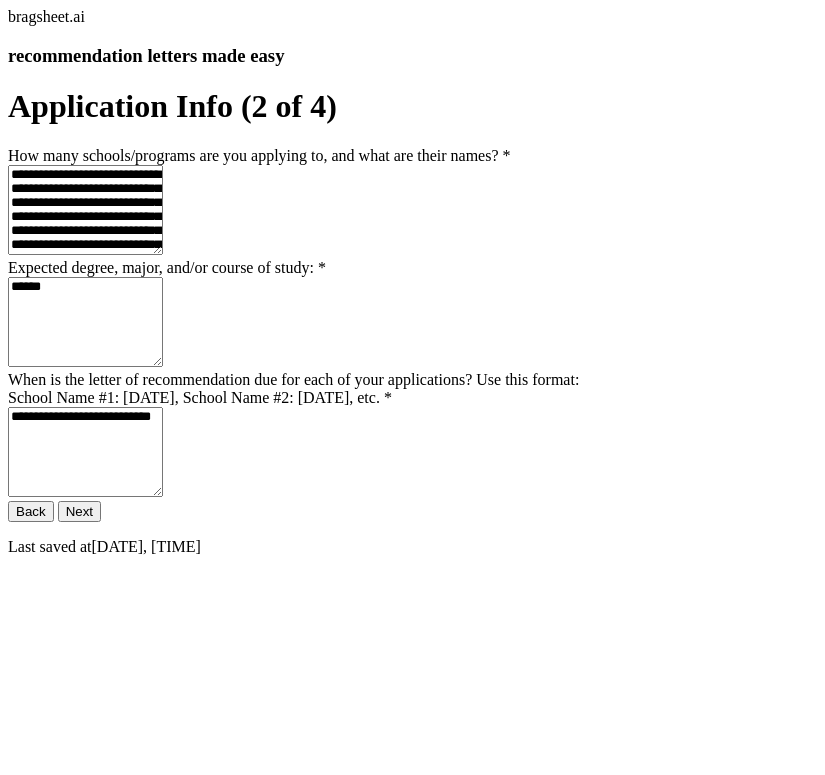 scroll, scrollTop: 287, scrollLeft: 0, axis: vertical 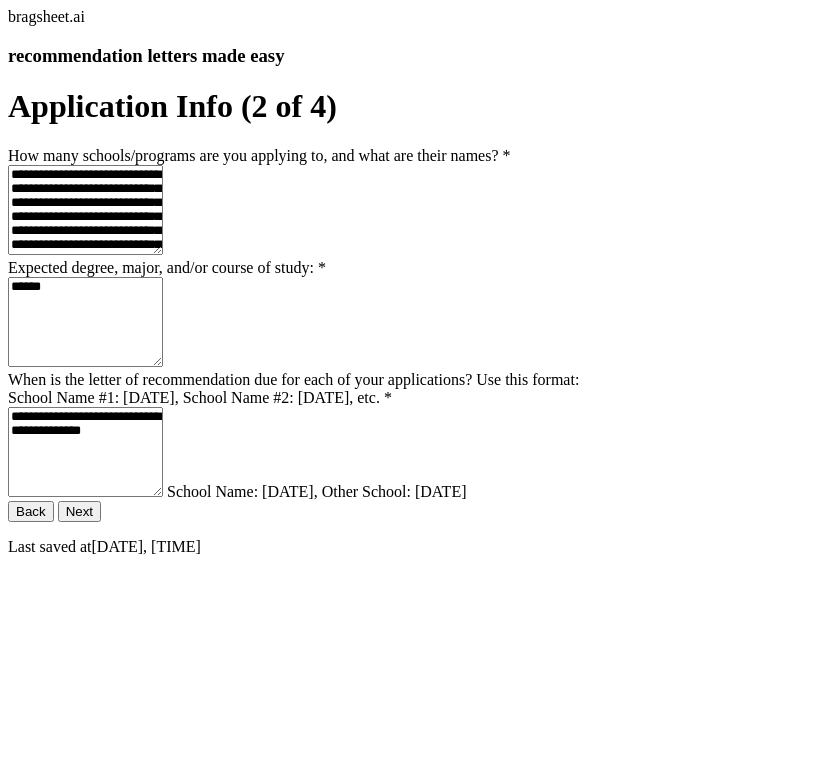 paste on "**********" 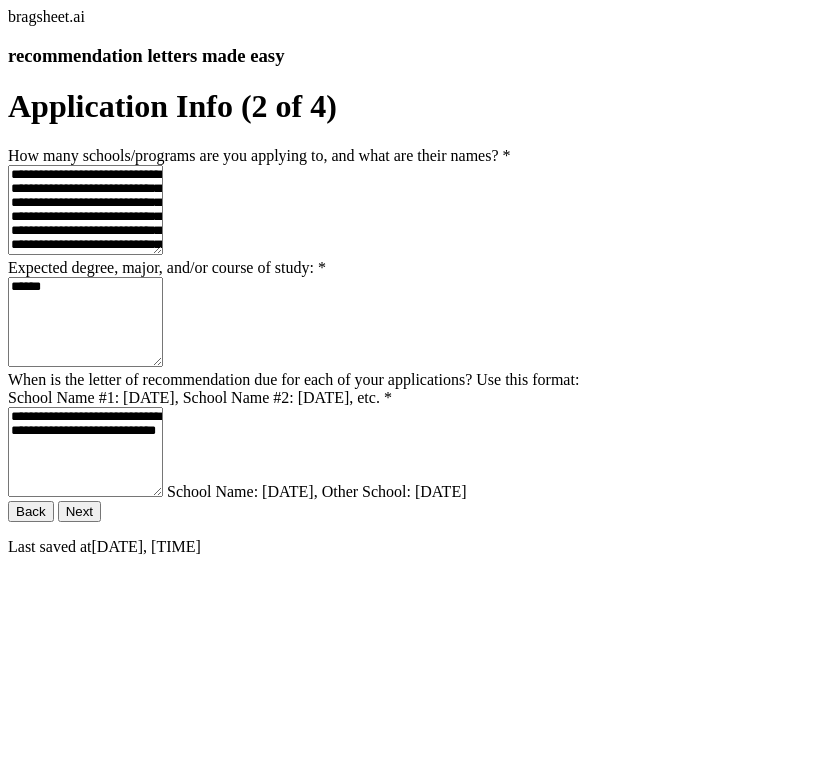 paste on "**********" 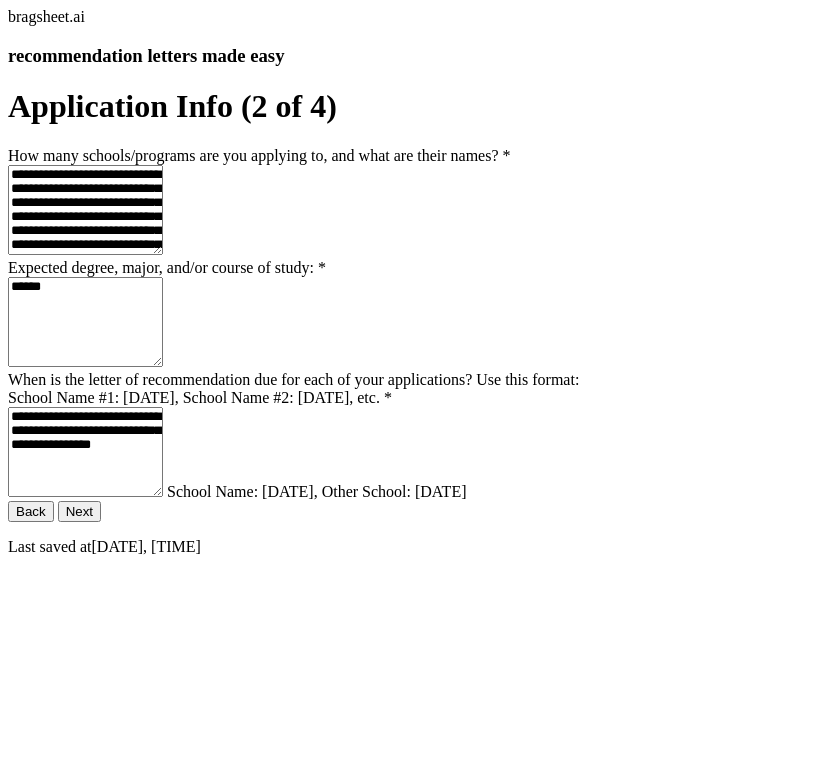 paste on "**********" 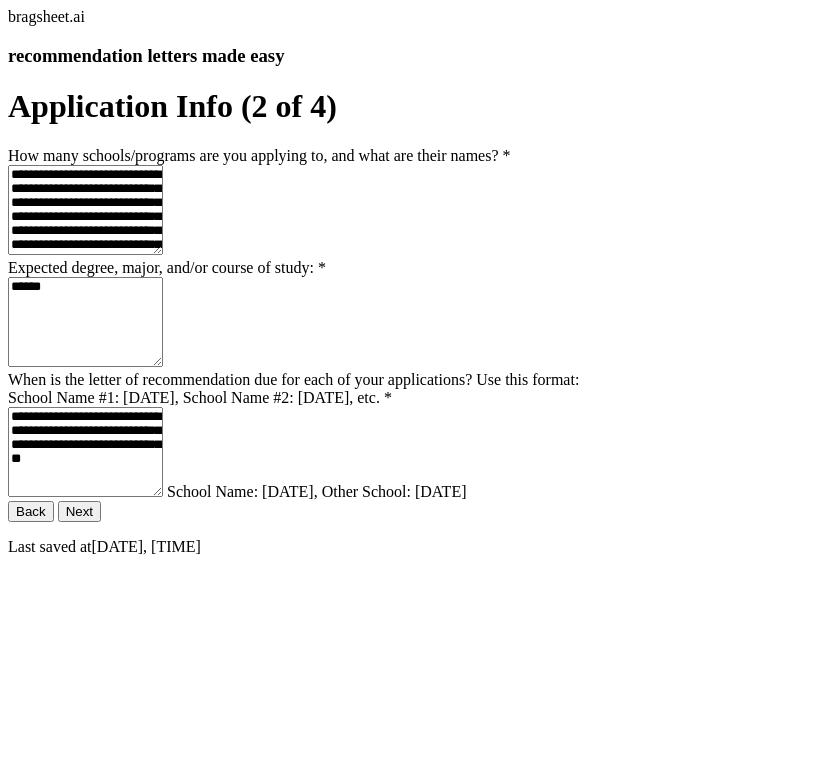 paste on "**********" 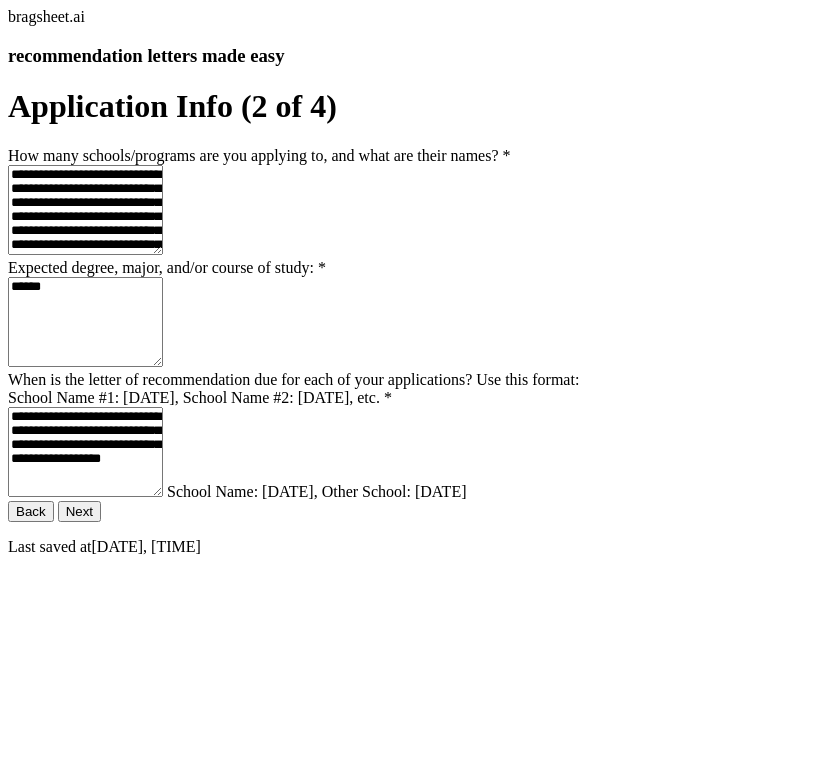 paste on "**********" 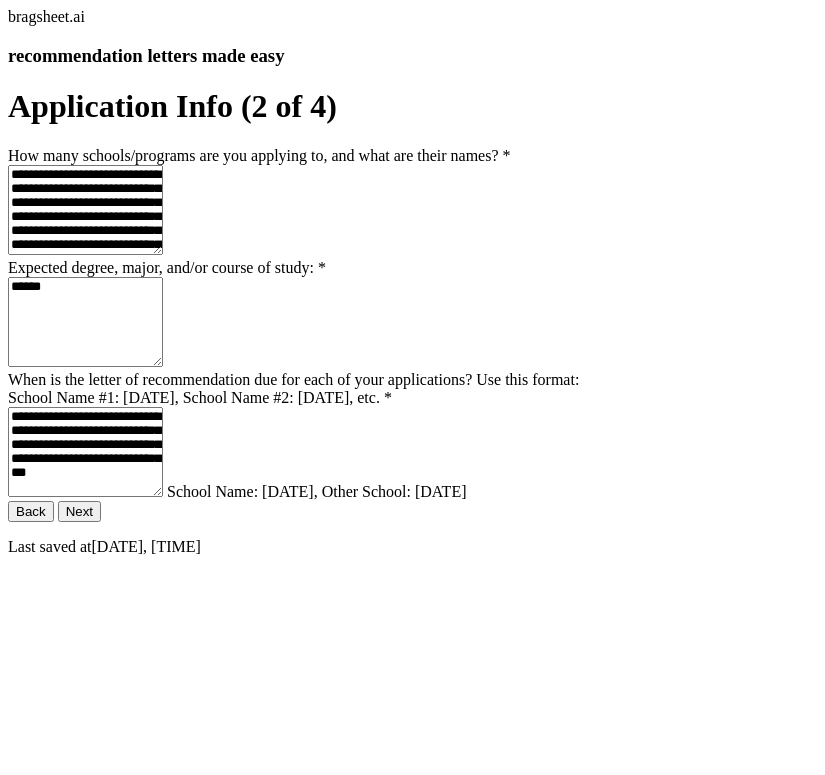 drag, startPoint x: 180, startPoint y: 457, endPoint x: 276, endPoint y: 456, distance: 96.00521 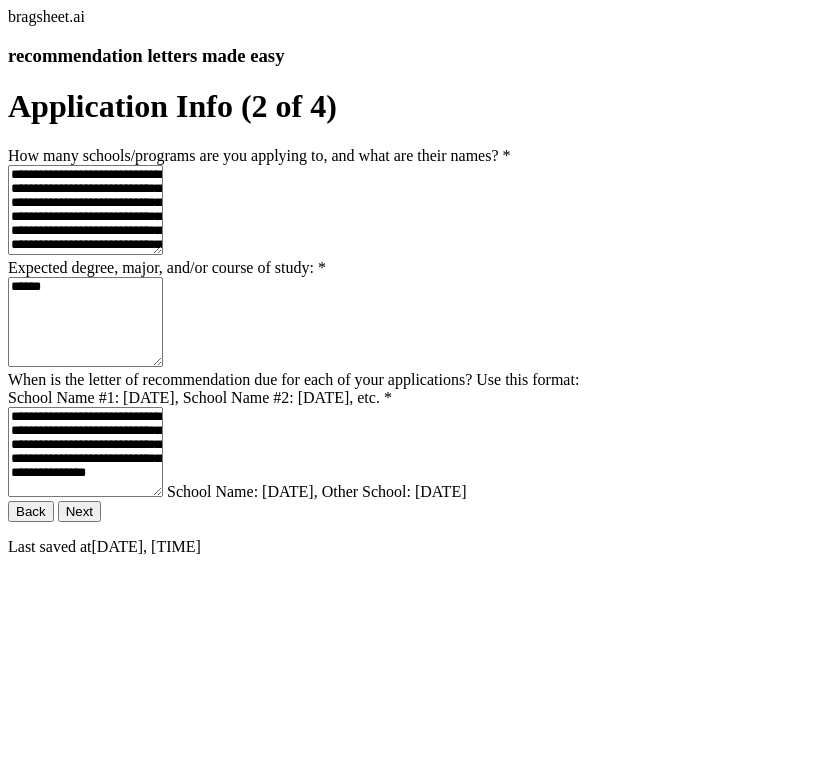 click on "**********" at bounding box center [85, 452] 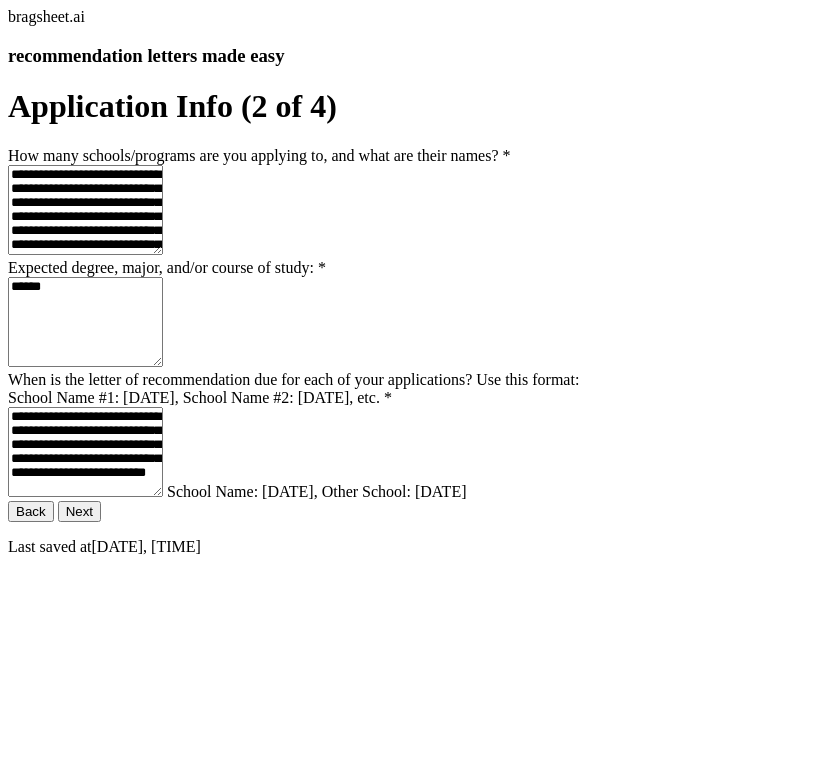 click on "**********" at bounding box center (85, 452) 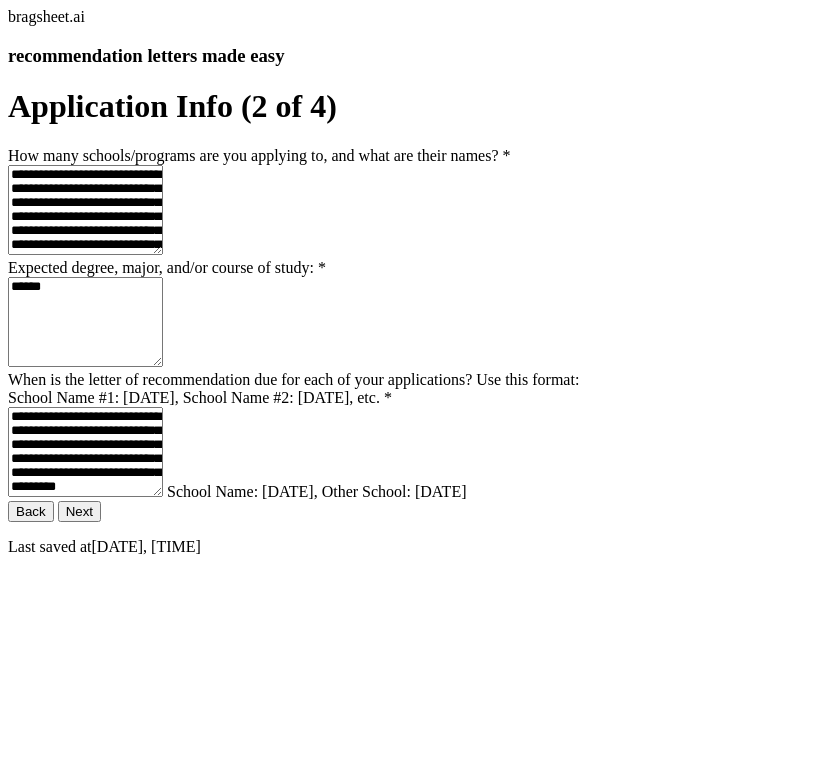 click on "**********" at bounding box center [85, 452] 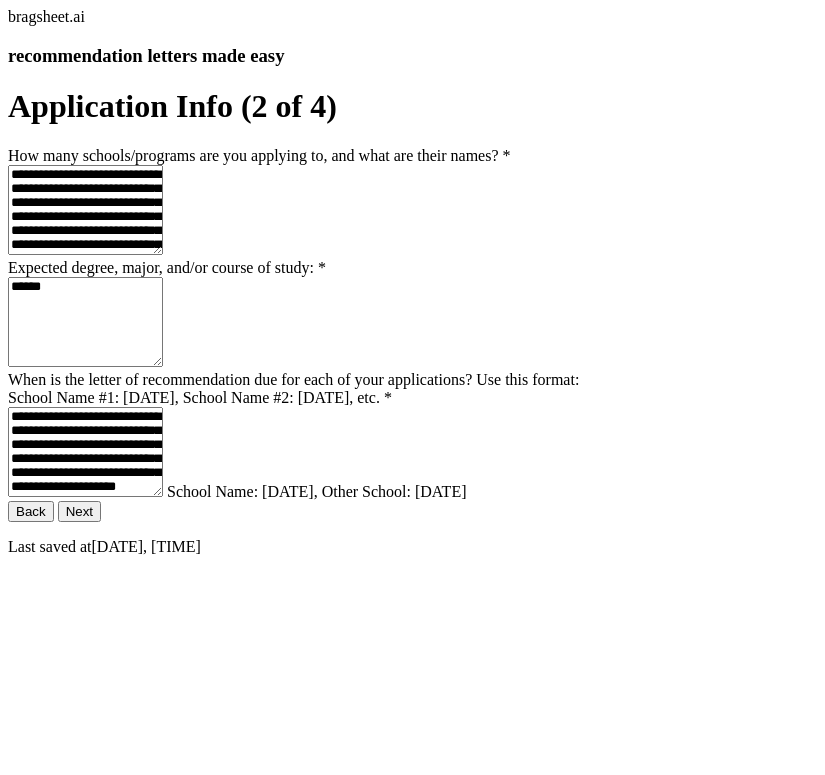 click on "**********" at bounding box center [85, 452] 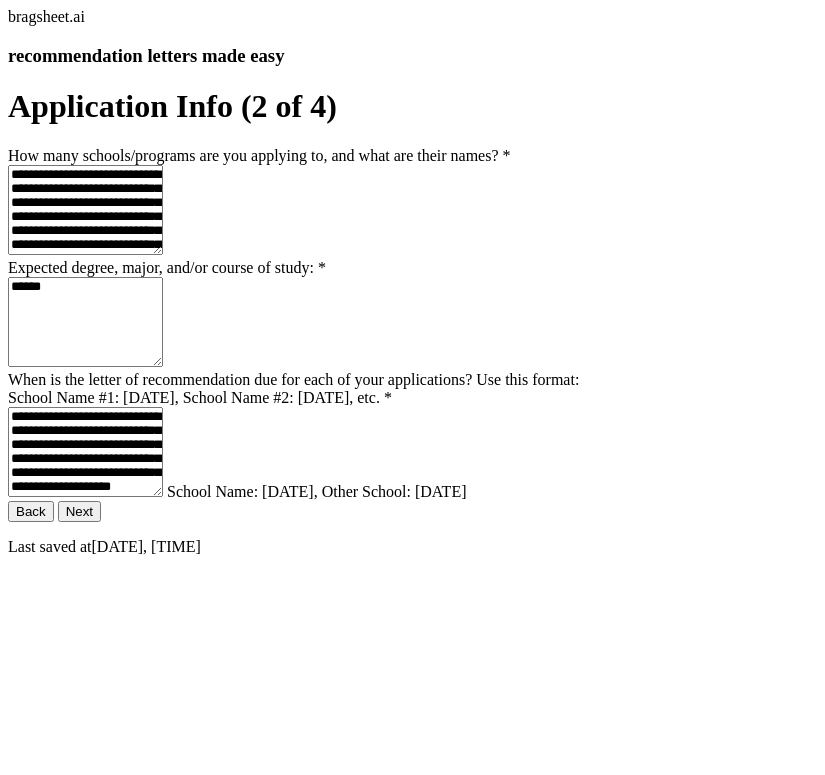 paste on "**********" 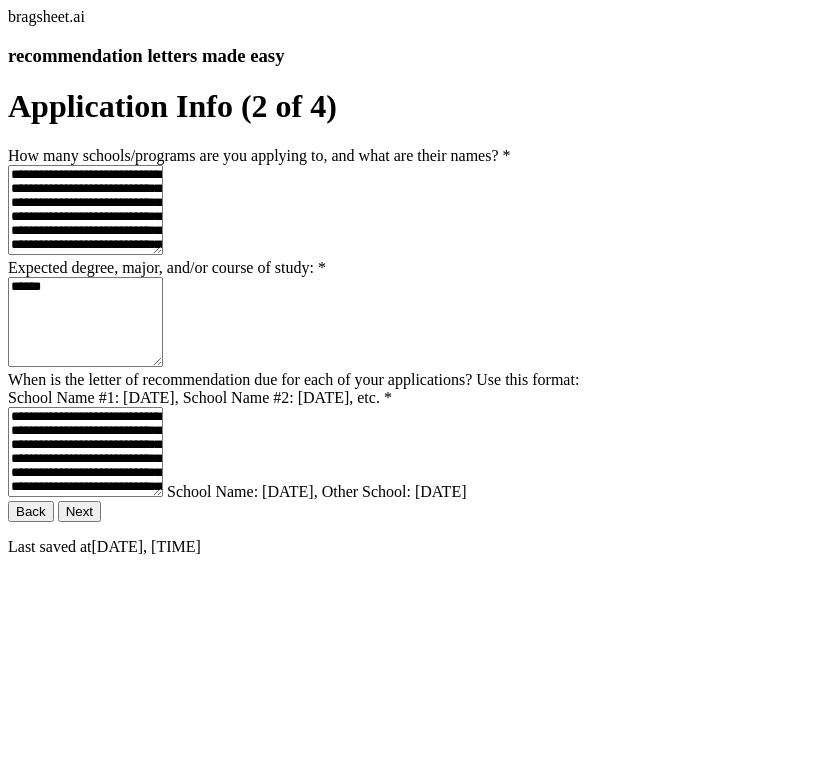 type on "**********" 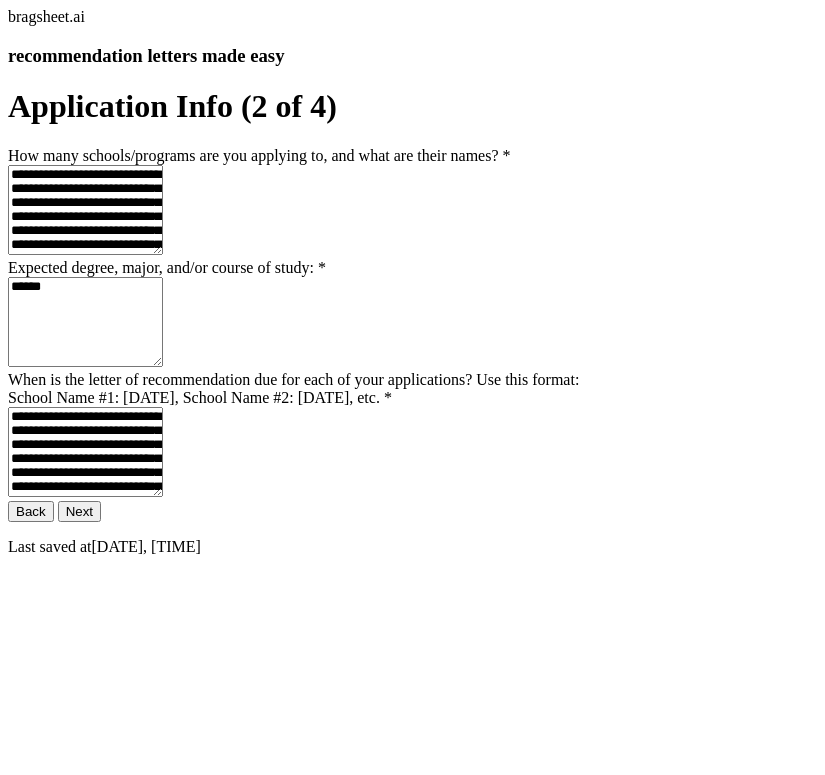 click on "Next" 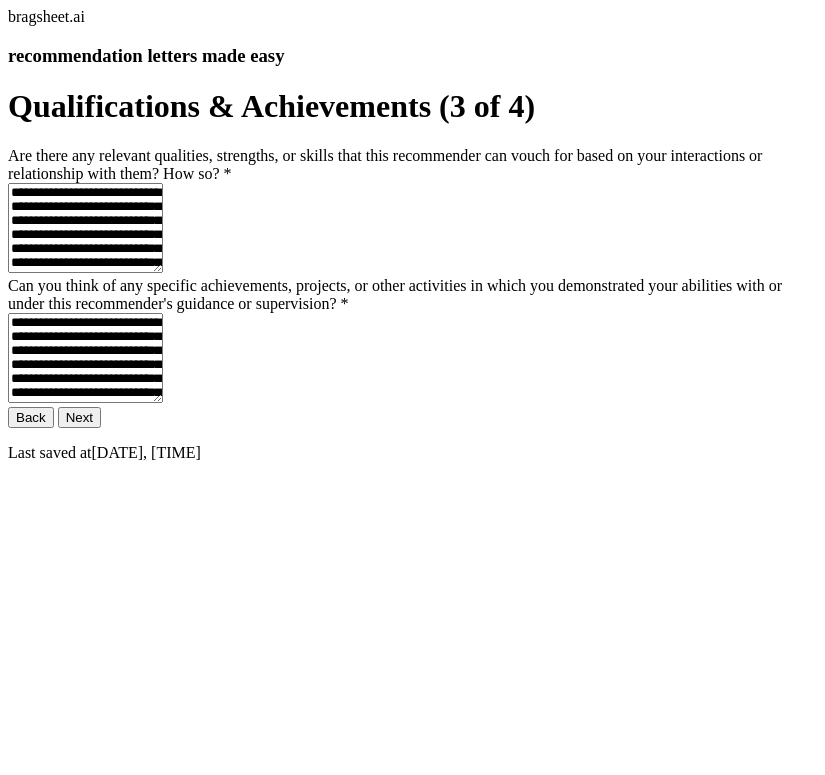 scroll, scrollTop: 117, scrollLeft: 0, axis: vertical 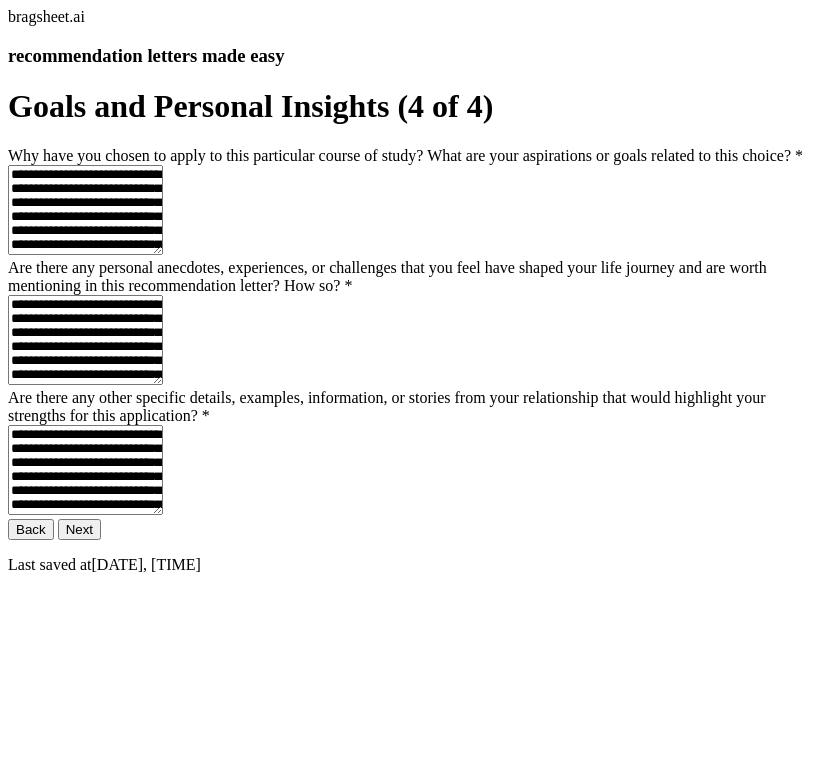click on "Next" 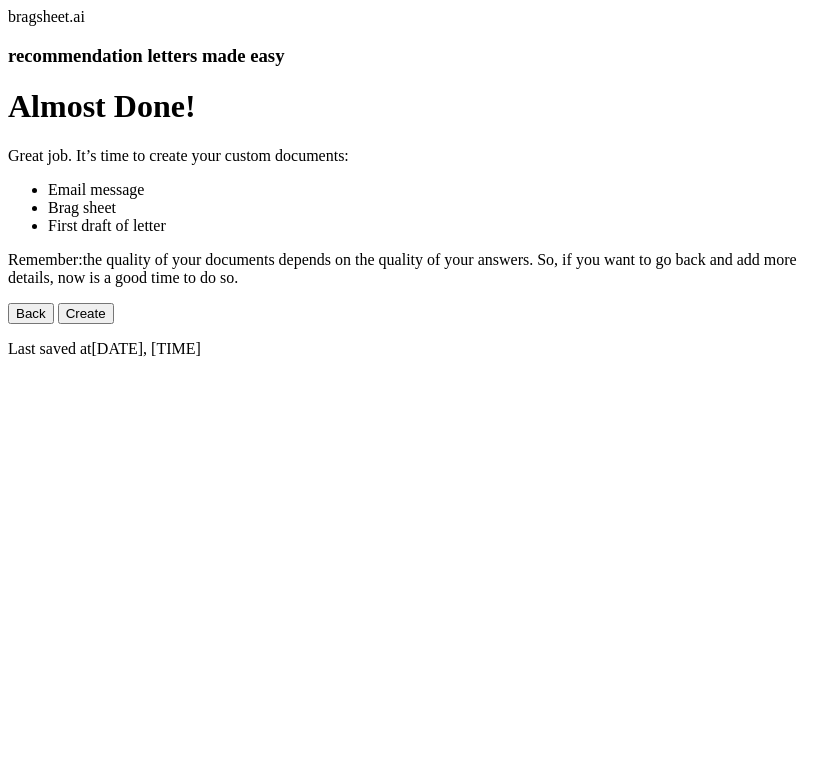 scroll, scrollTop: 55, scrollLeft: 0, axis: vertical 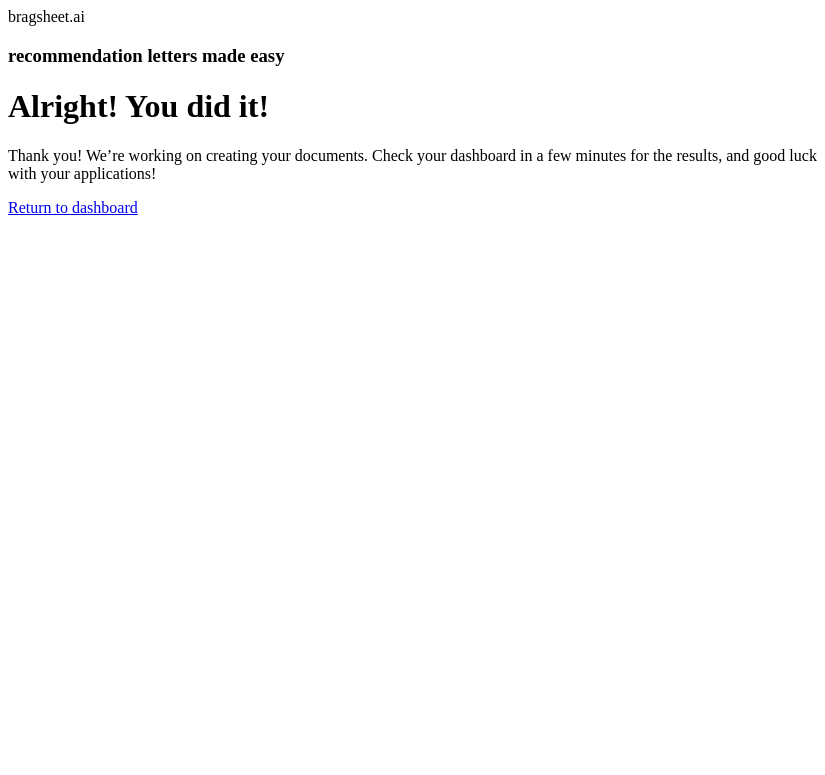 click on "Return to dashboard" at bounding box center [73, 207] 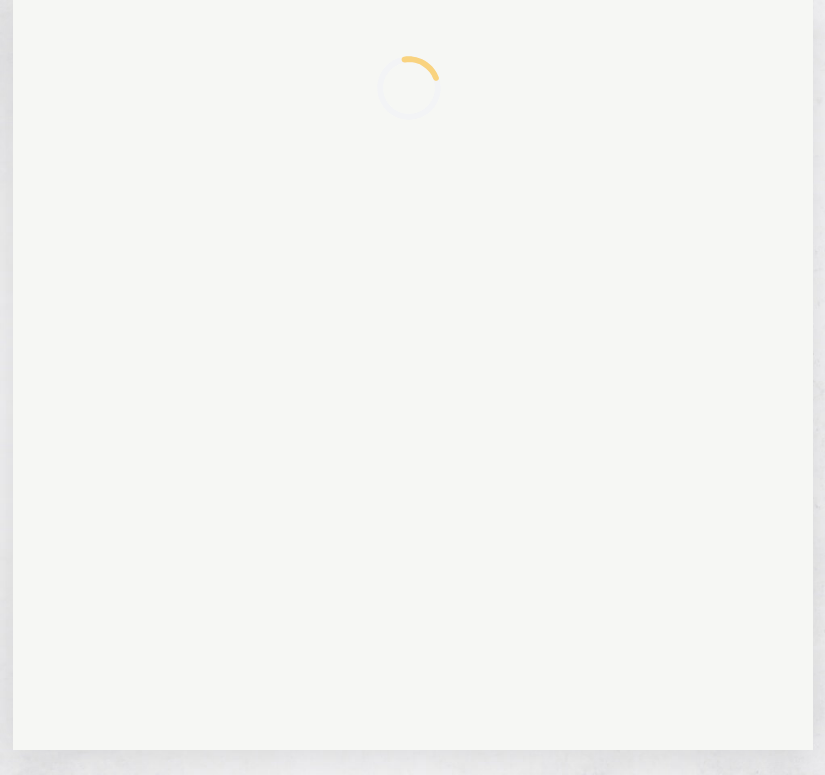 scroll, scrollTop: 0, scrollLeft: 0, axis: both 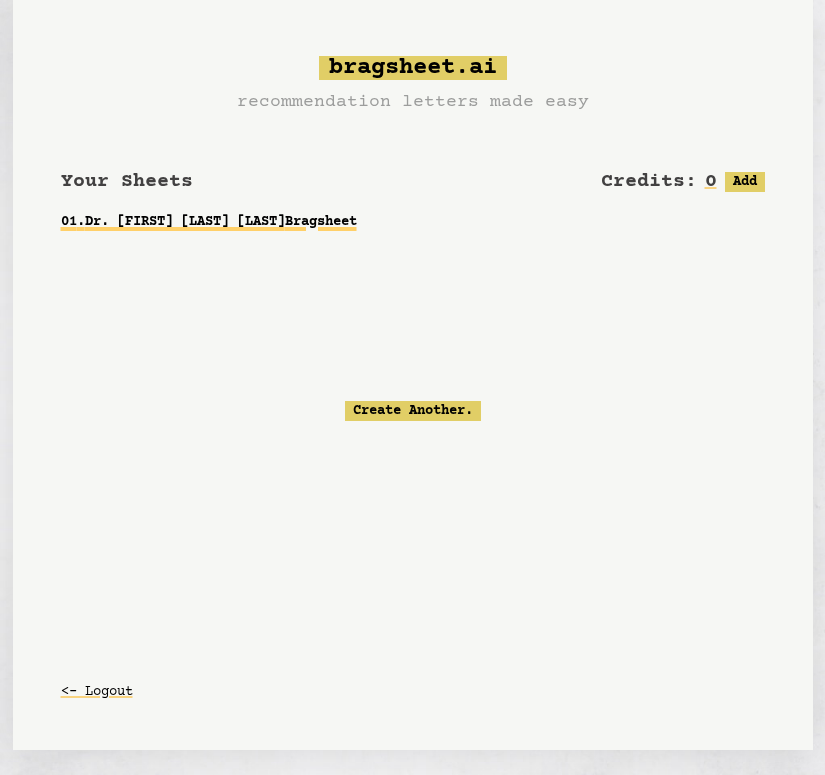 click on "01 .  Dr. Eder Arredondo Espinoza
Bragsheet" at bounding box center (413, 222) 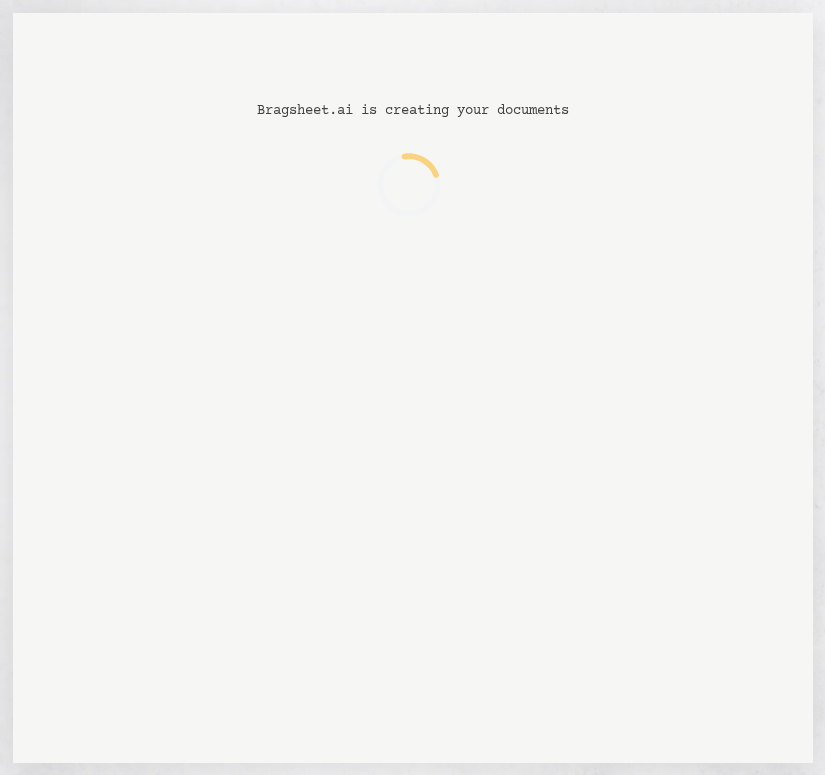 scroll, scrollTop: 0, scrollLeft: 0, axis: both 